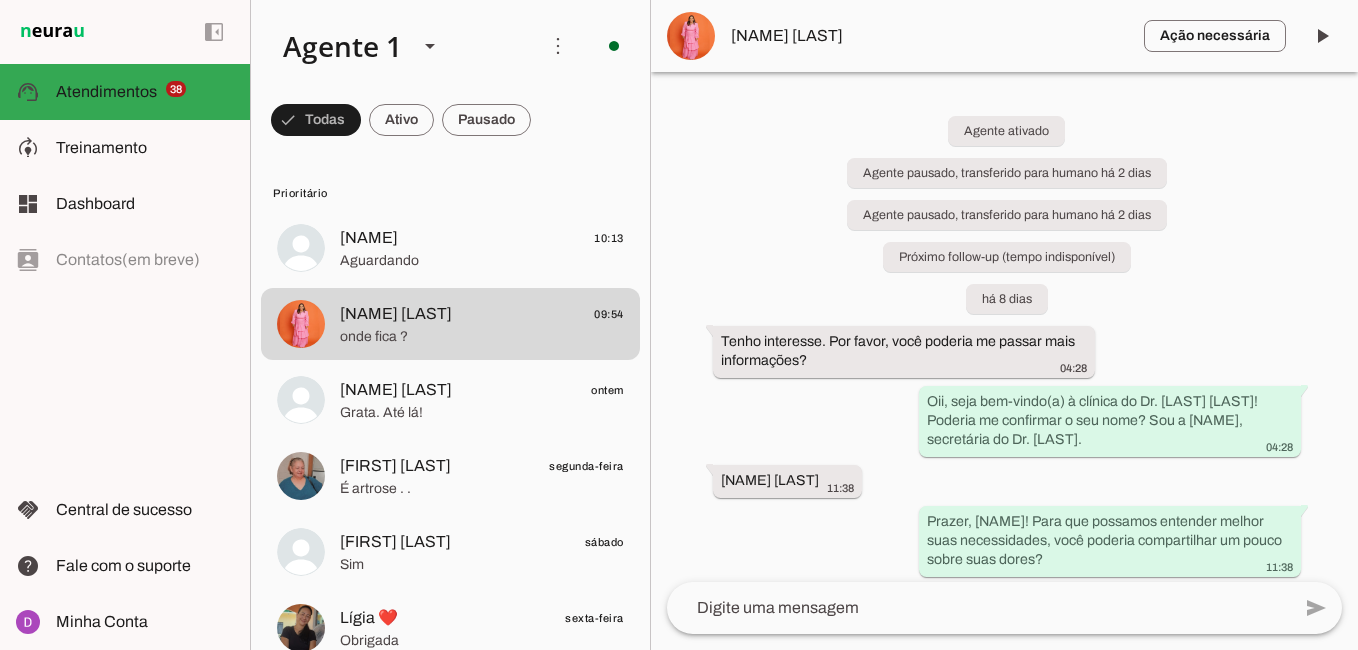 scroll, scrollTop: 0, scrollLeft: 0, axis: both 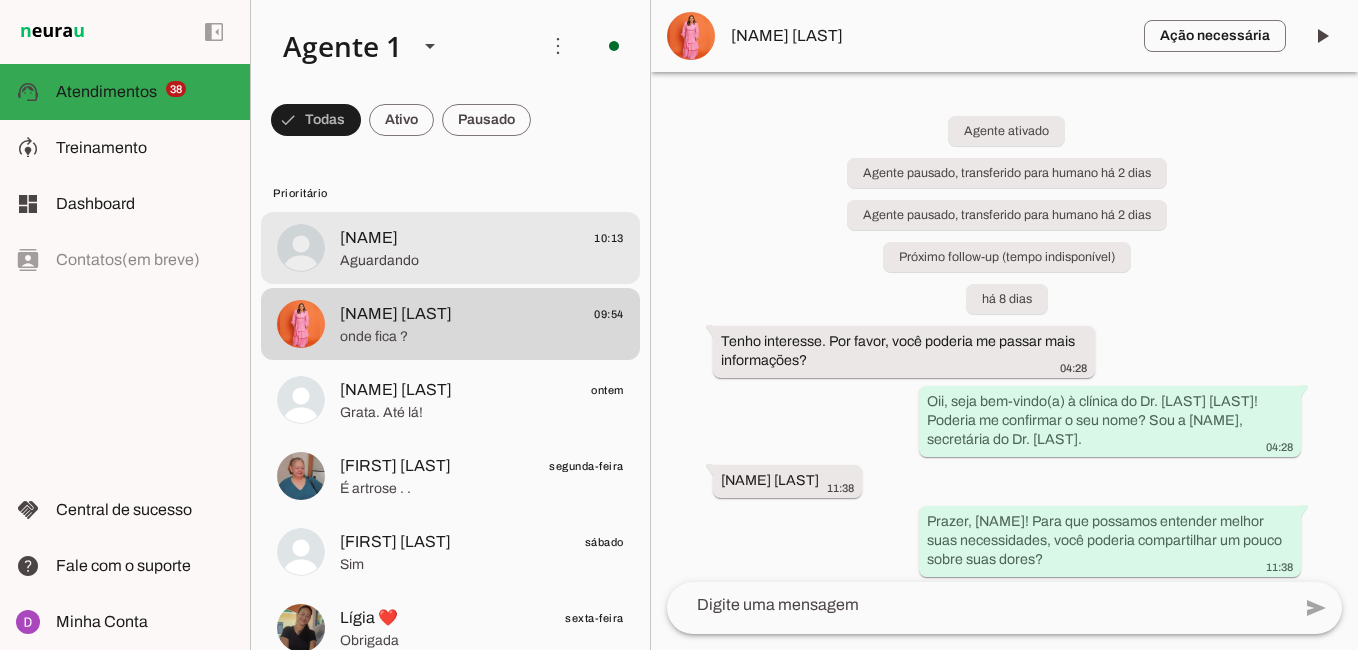 click on "[NAME]" 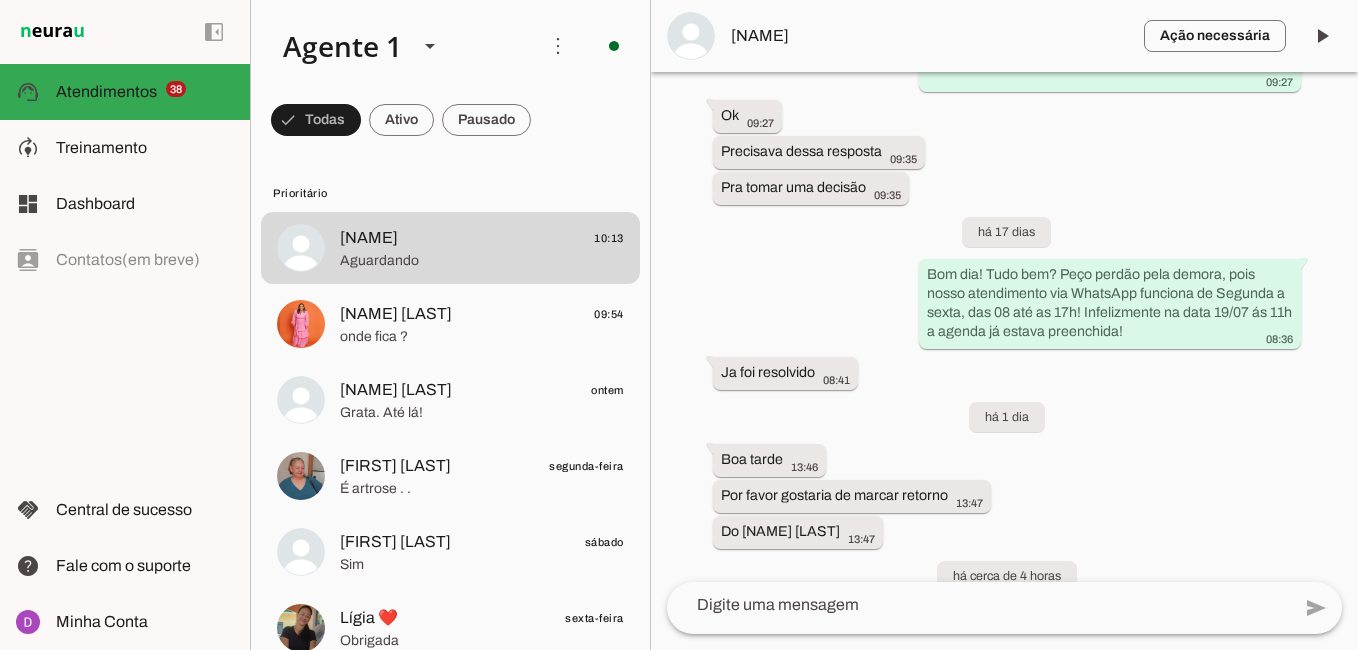 scroll, scrollTop: 2529, scrollLeft: 0, axis: vertical 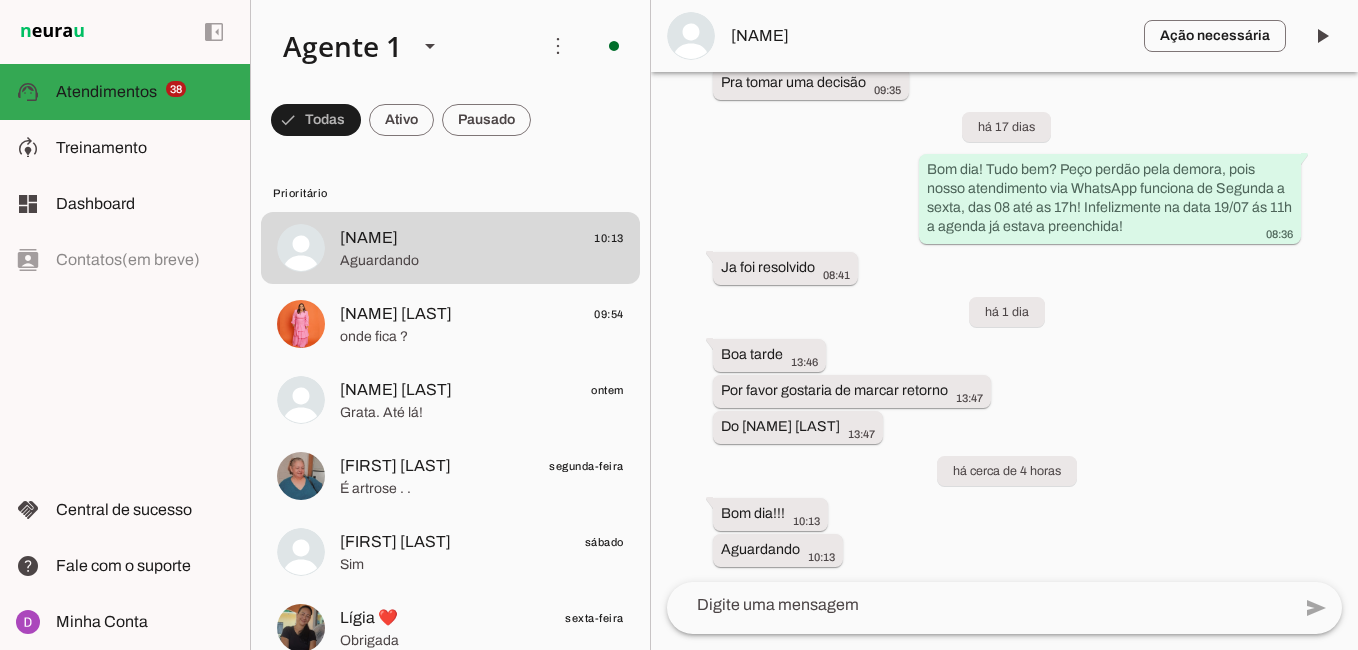 click on "[NAME]" at bounding box center (929, 36) 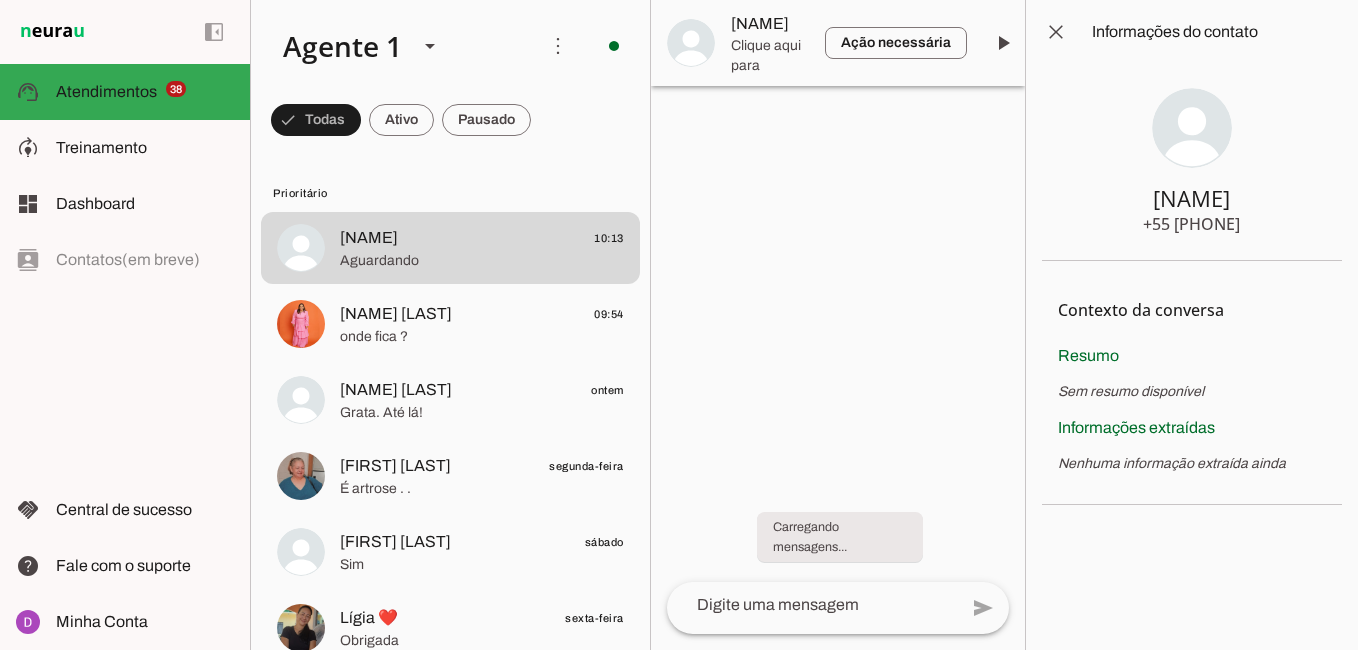scroll, scrollTop: 0, scrollLeft: 0, axis: both 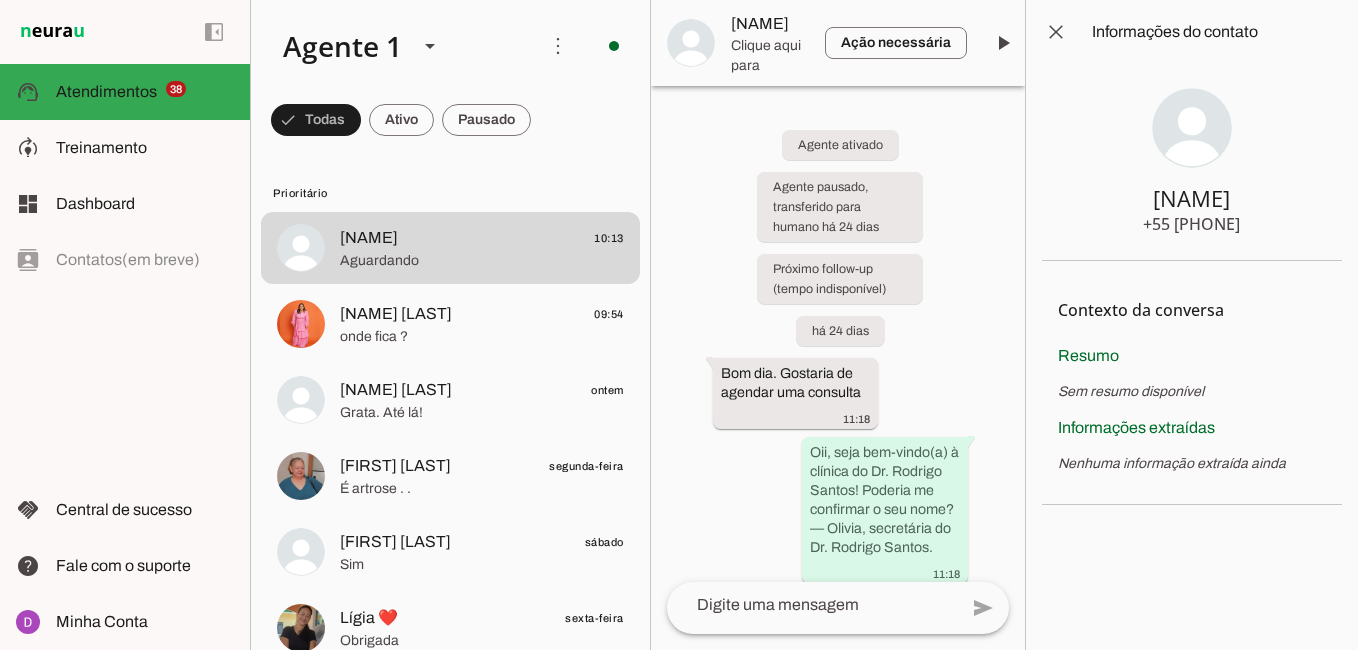 drag, startPoint x: 1132, startPoint y: 219, endPoint x: 1252, endPoint y: 227, distance: 120.26637 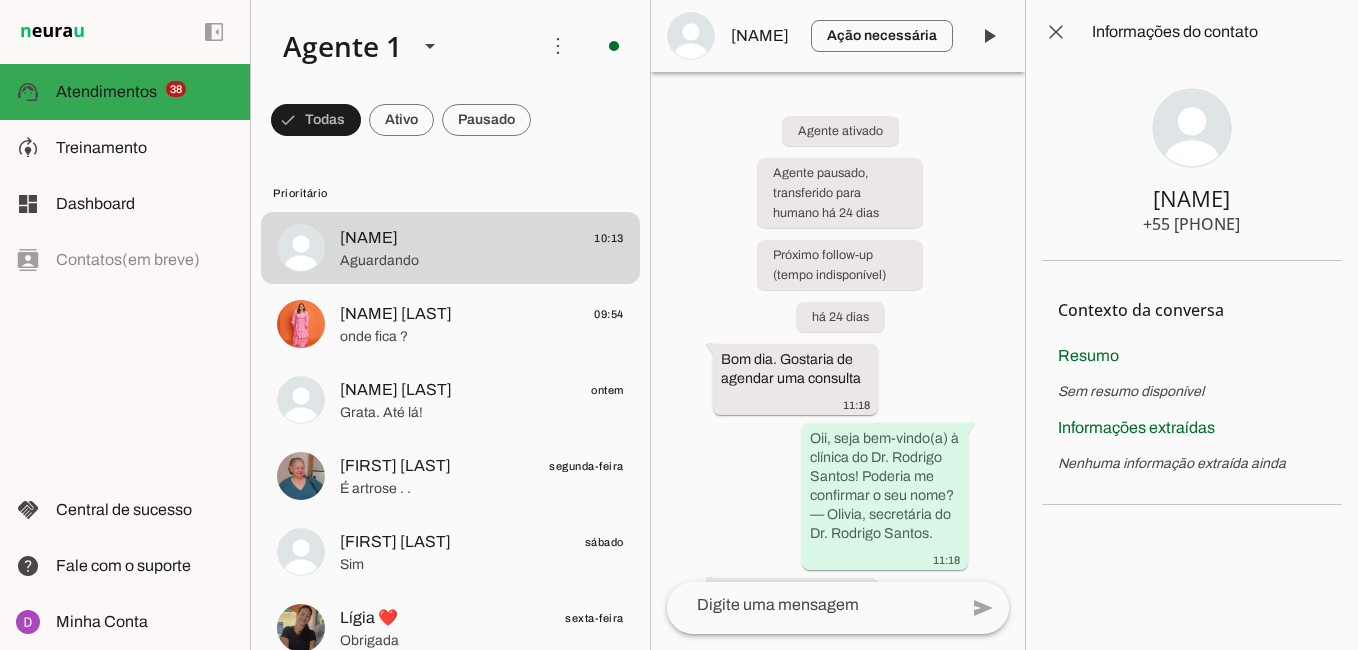 type 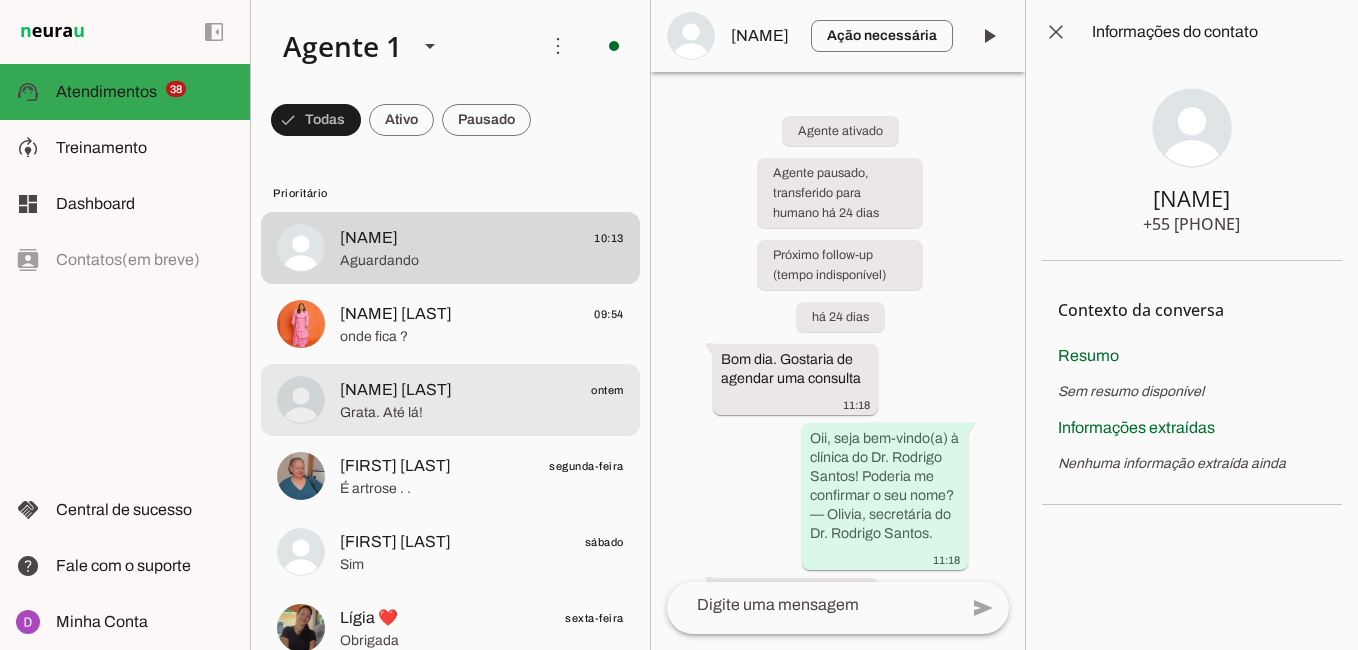 click on "[NAME] [LAST]
ontem" 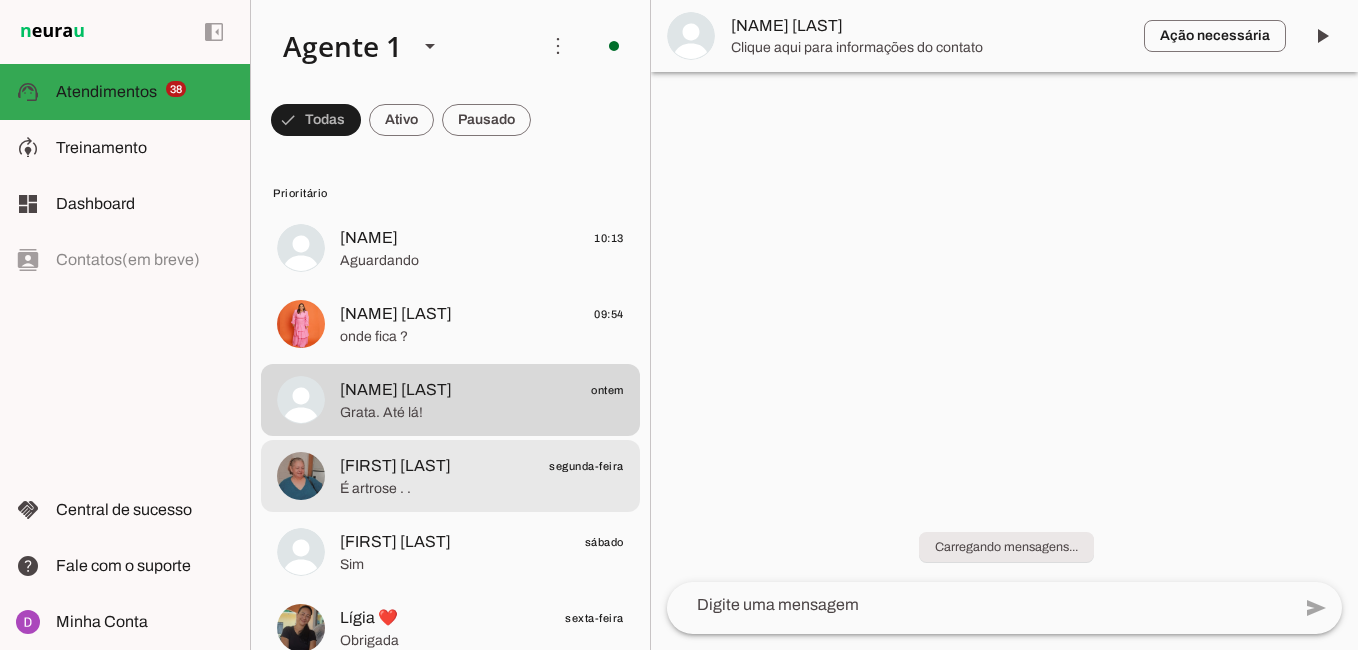 click on "[FULL_NAME]
segunda-feira" 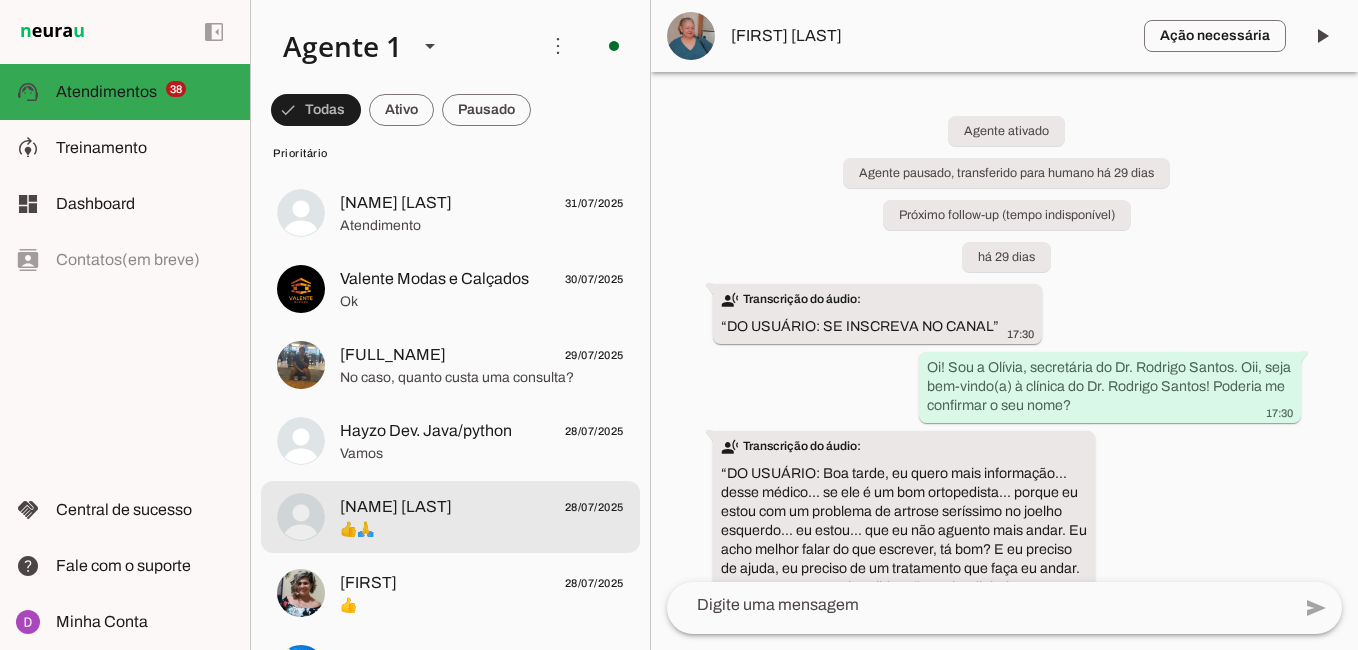 scroll, scrollTop: 568, scrollLeft: 0, axis: vertical 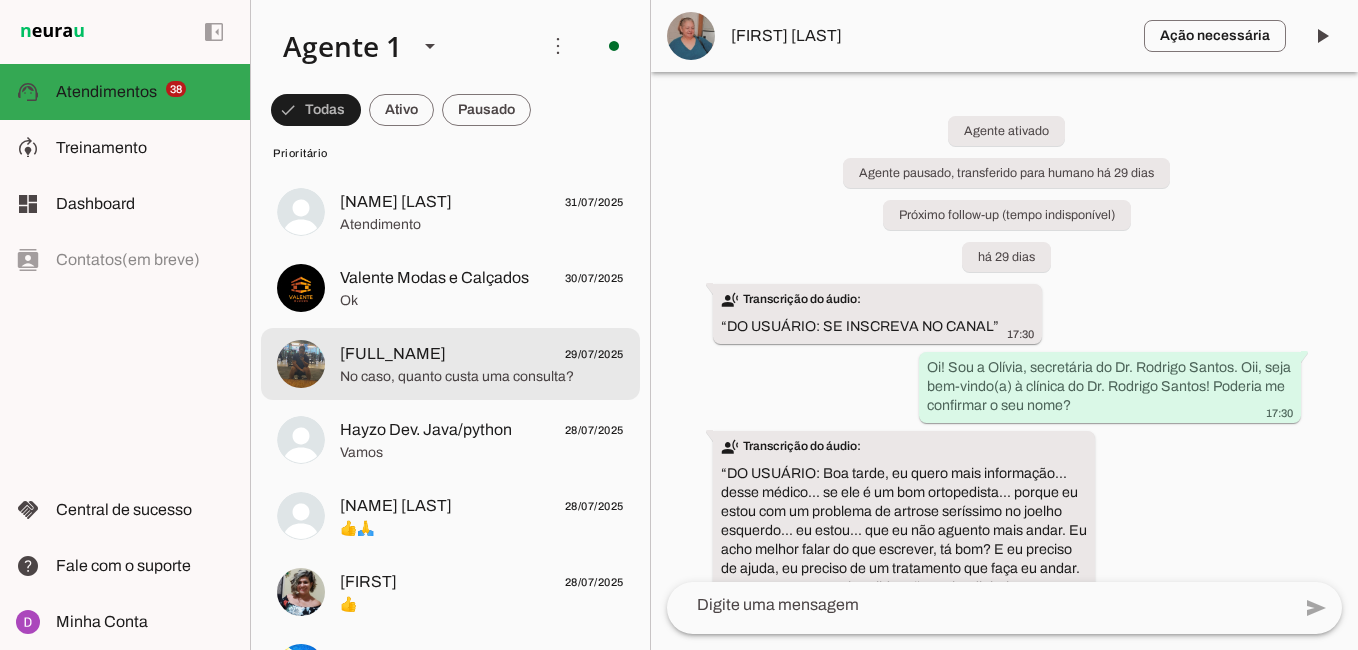 click on "[FULL_NAME]
29/07/2025" 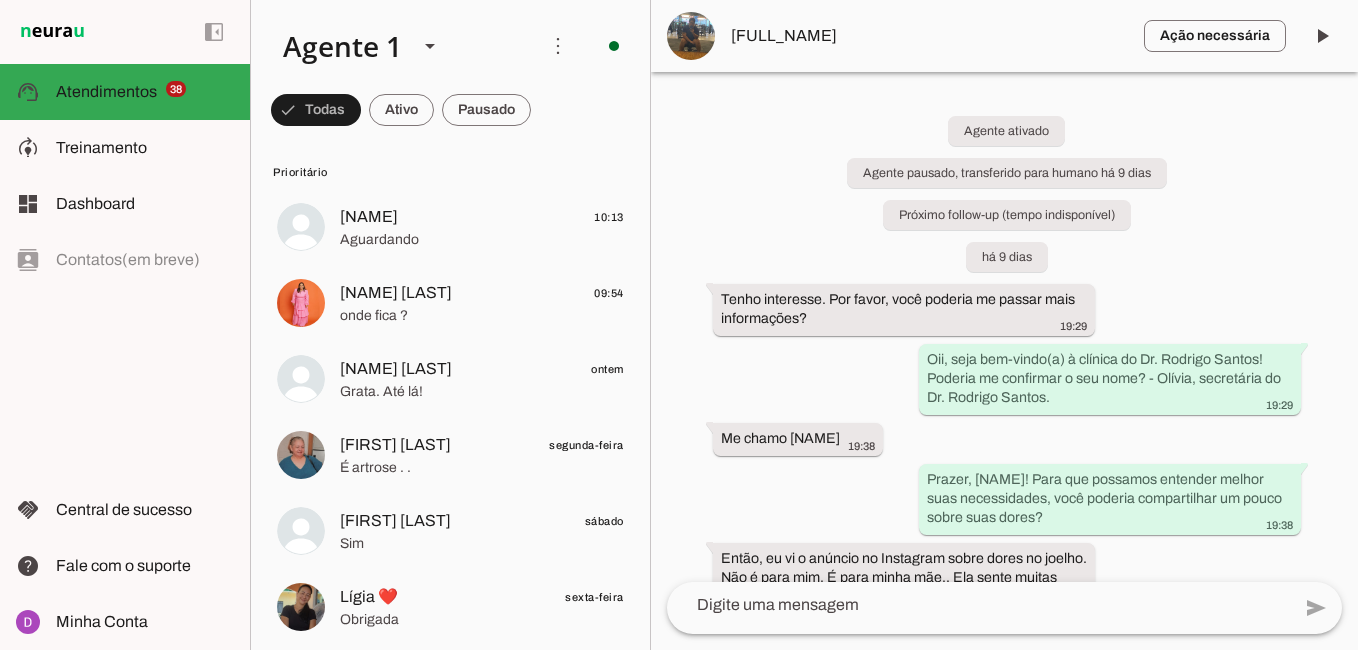 scroll, scrollTop: 0, scrollLeft: 0, axis: both 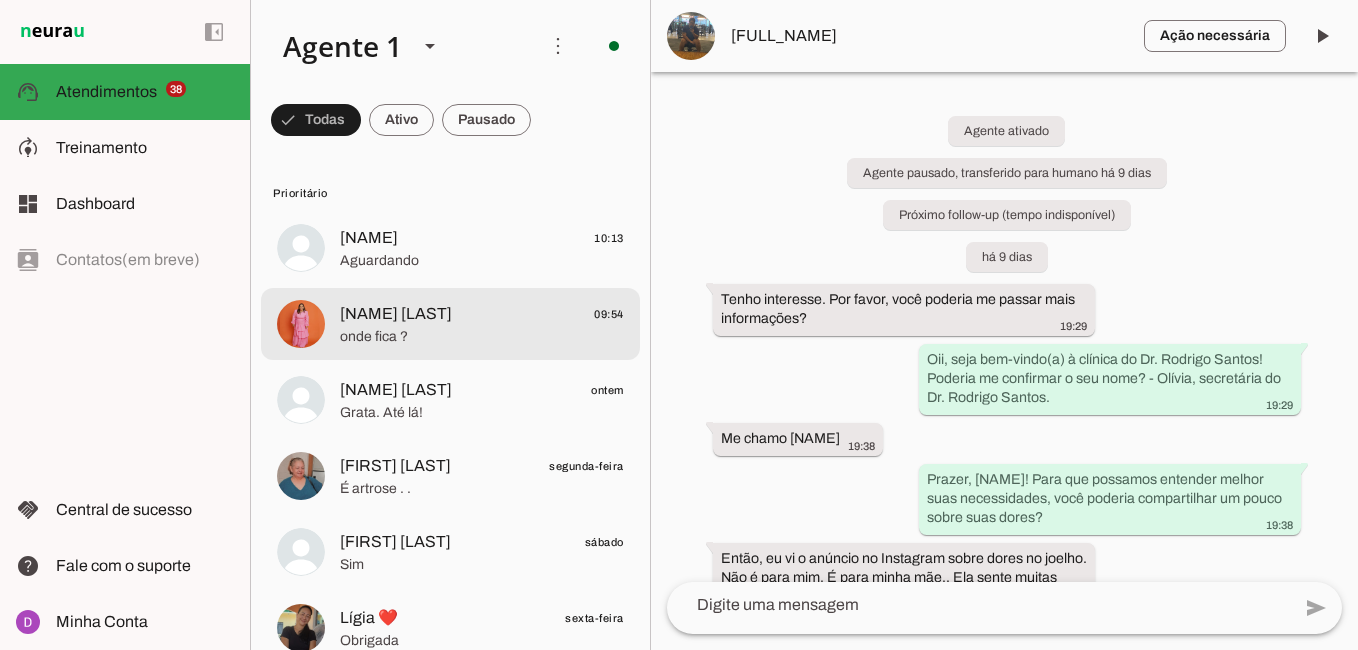 click on "onde fica ?" 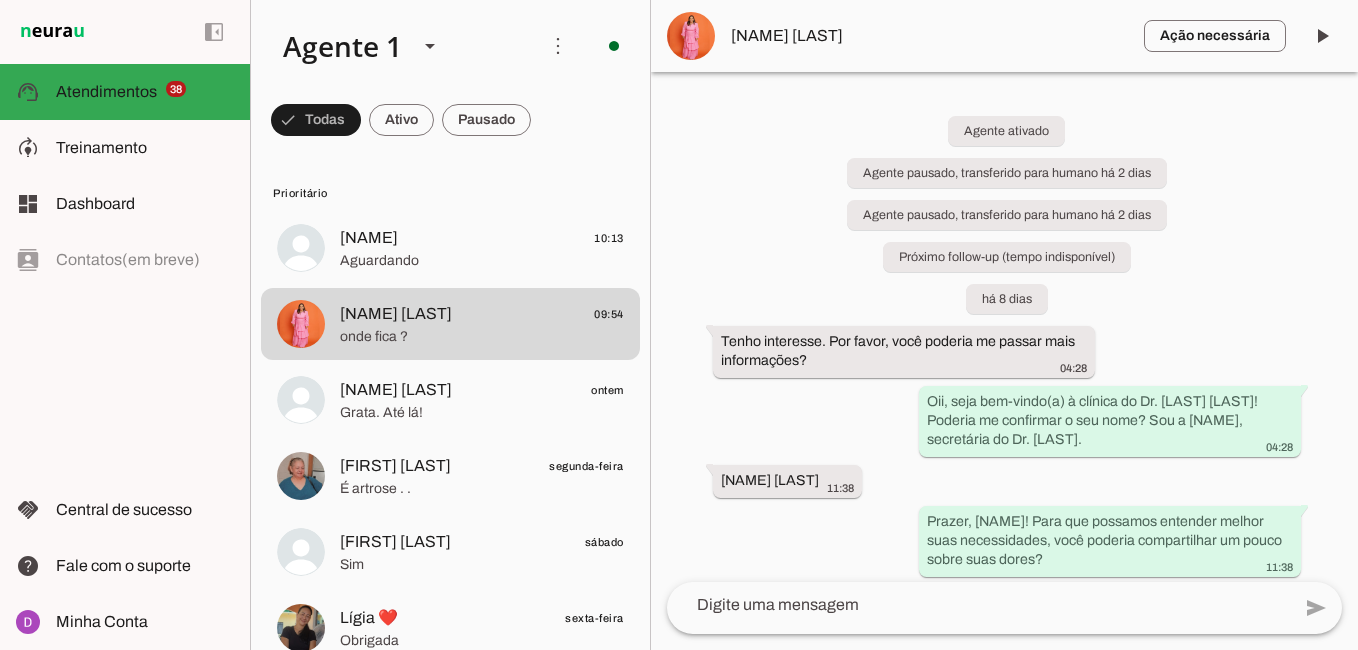 scroll, scrollTop: 2328, scrollLeft: 0, axis: vertical 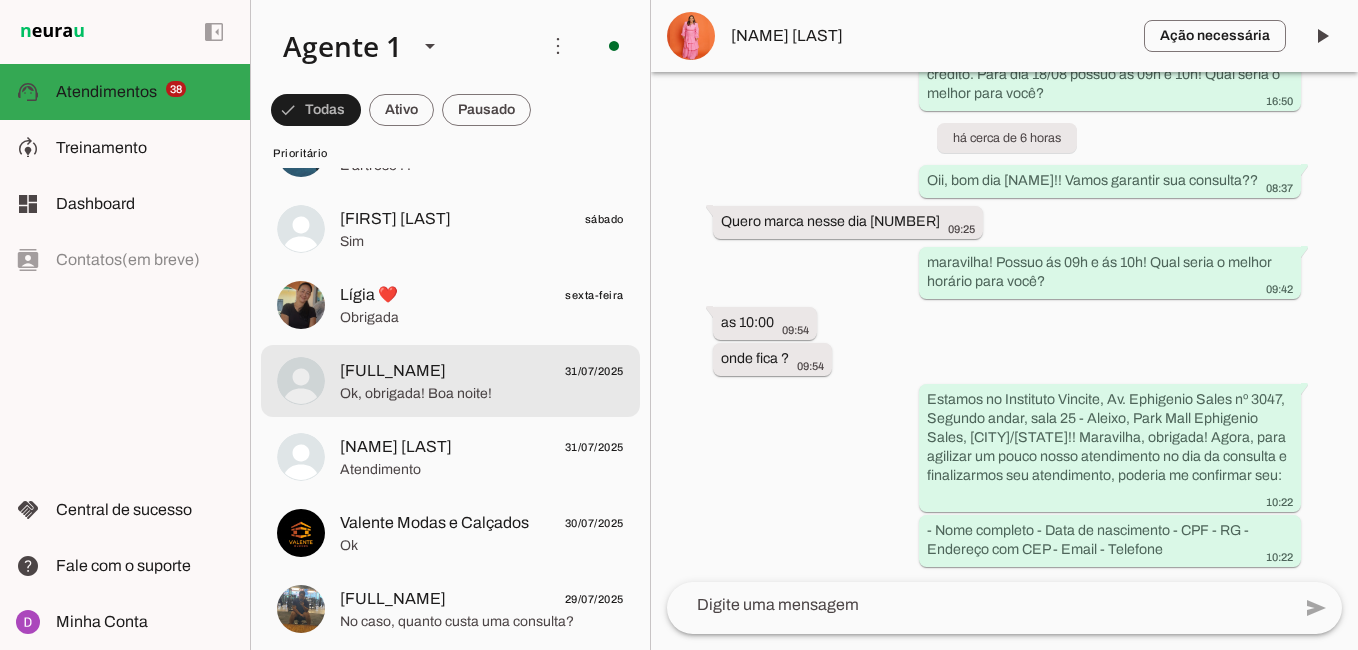 click on "Ok, obrigada! Boa noite!" 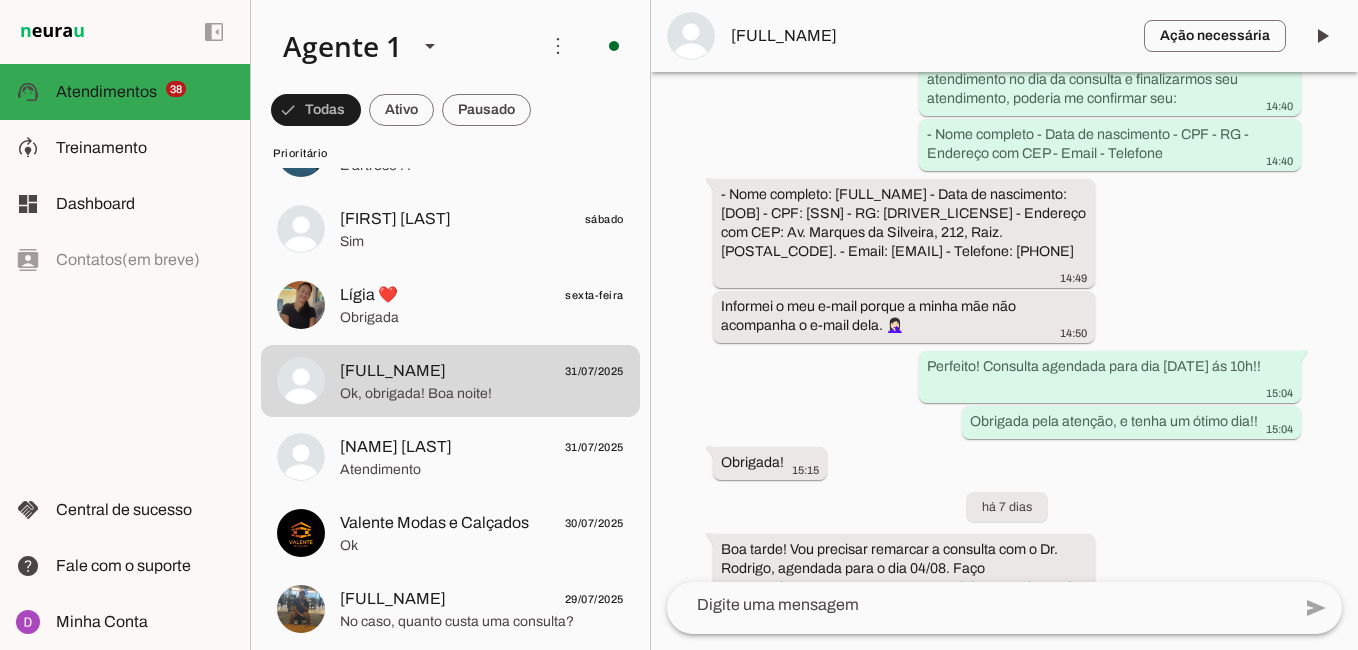 scroll, scrollTop: 2404, scrollLeft: 0, axis: vertical 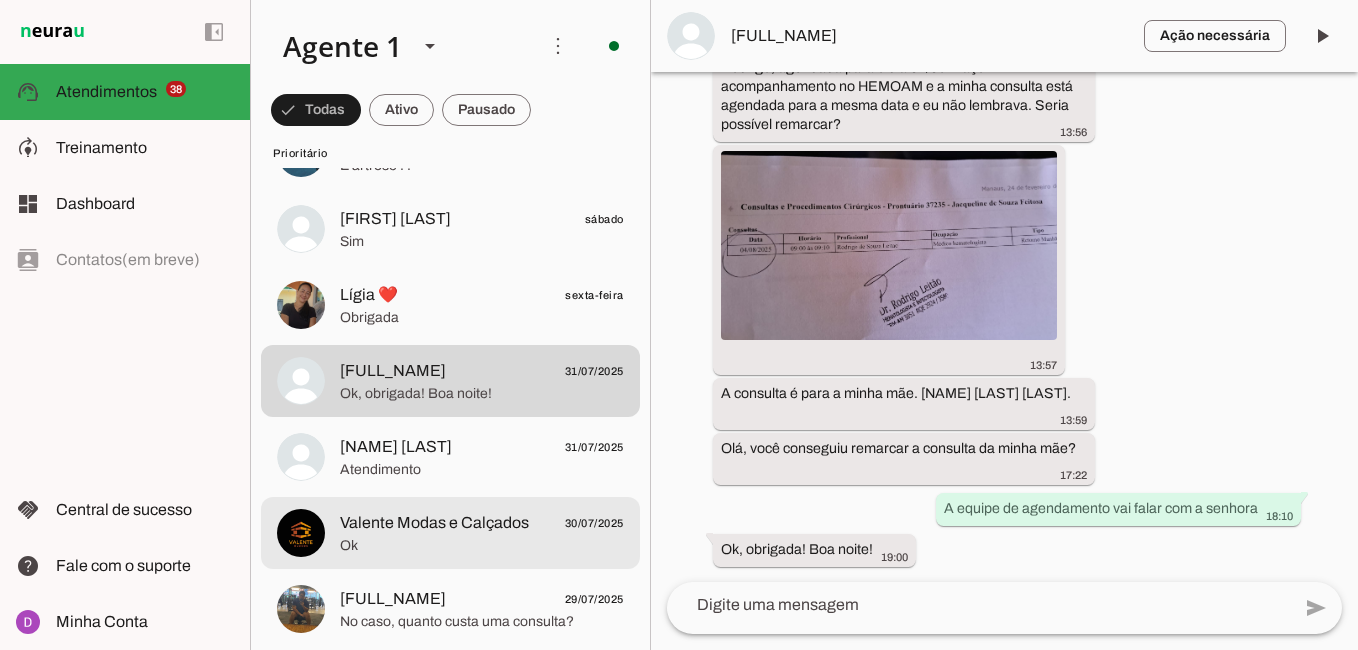 click on "Valente Modas e Calçados" 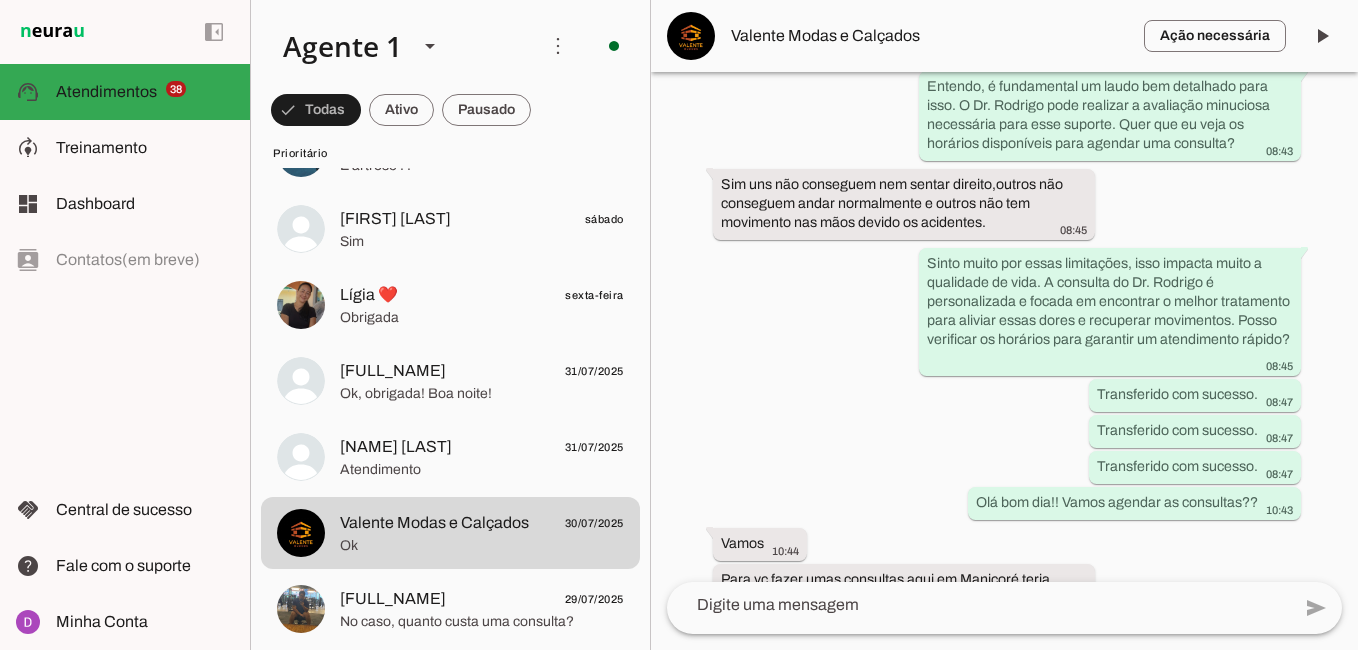 scroll, scrollTop: 1209, scrollLeft: 0, axis: vertical 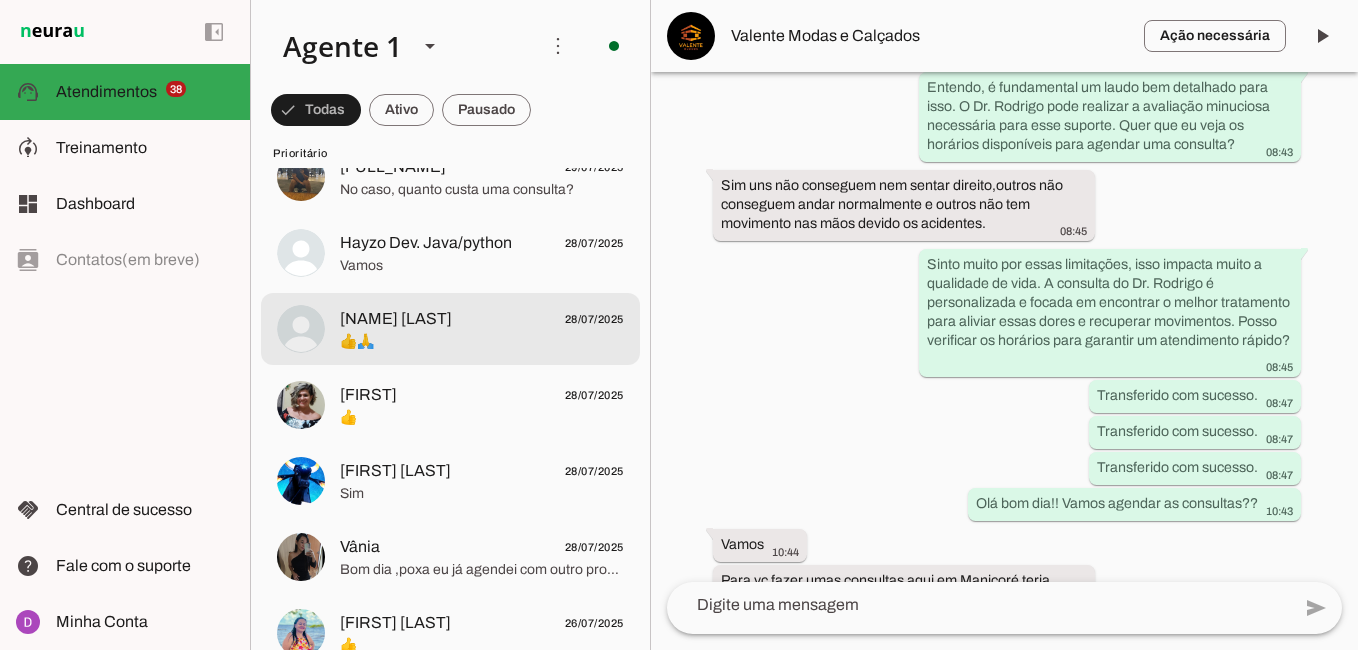 click on "👍🙏" 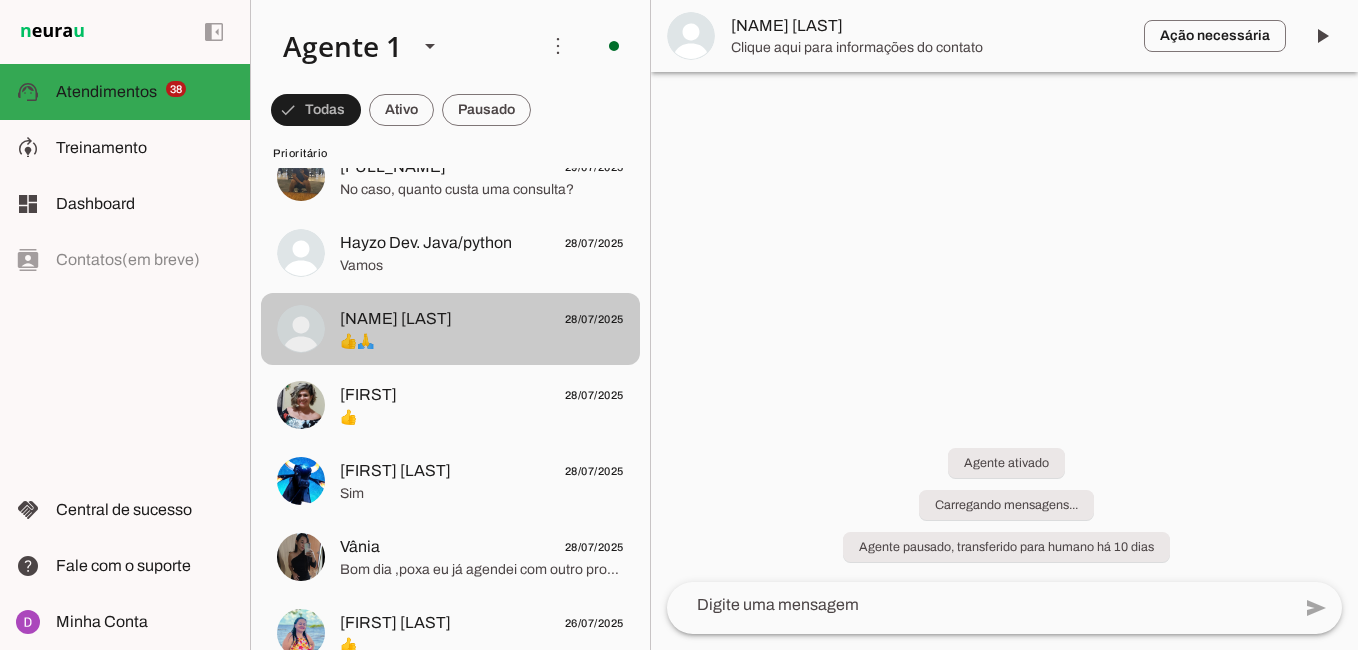 scroll, scrollTop: 0, scrollLeft: 0, axis: both 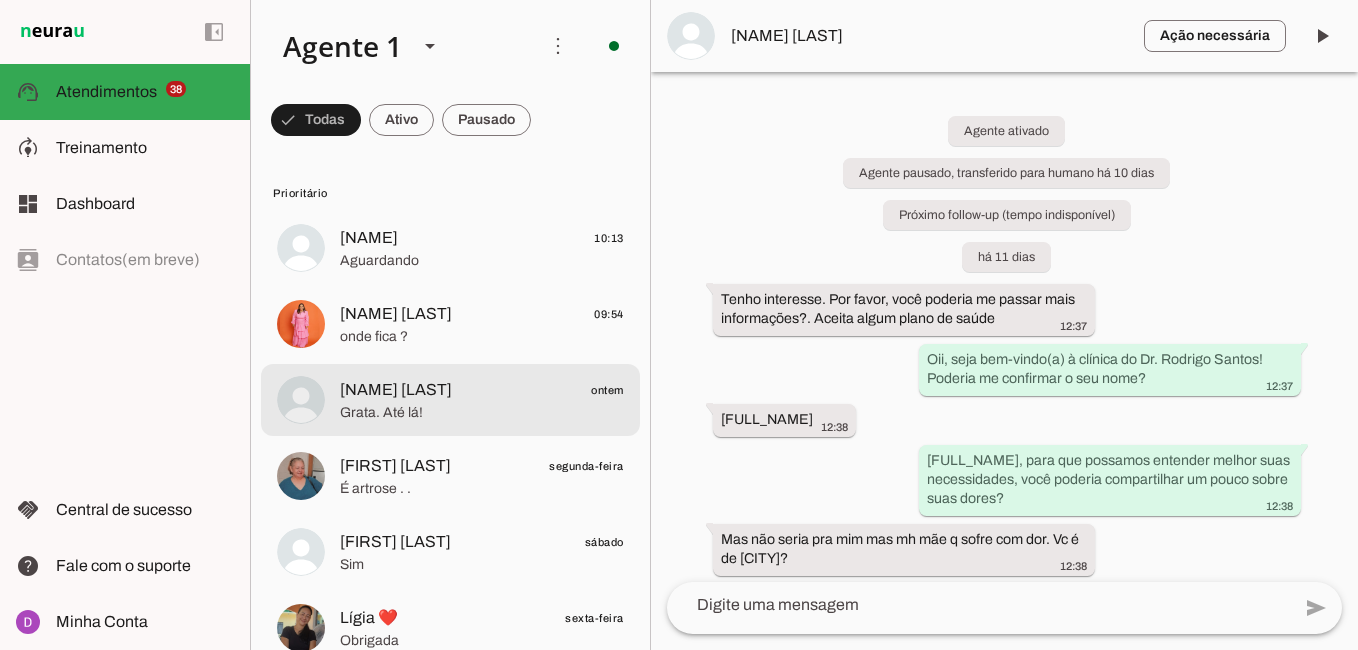 click on "[NAME] [LAST]
ontem" 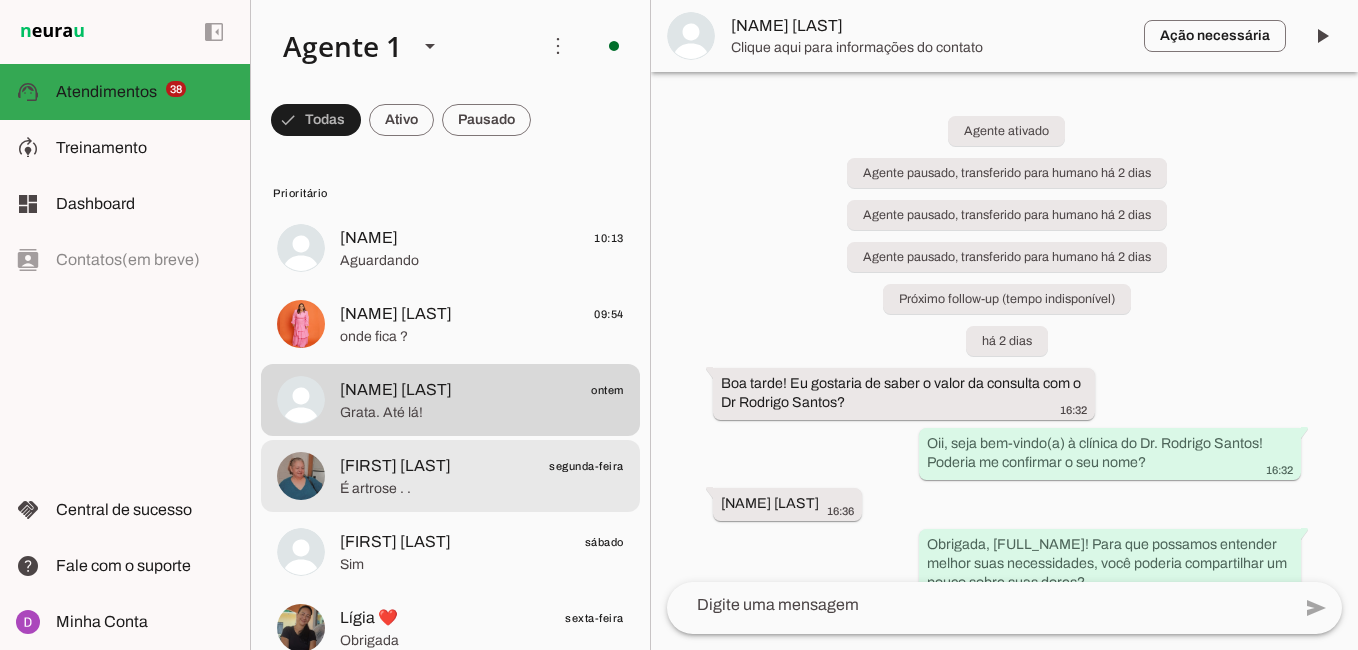click on "É artrose  .
." 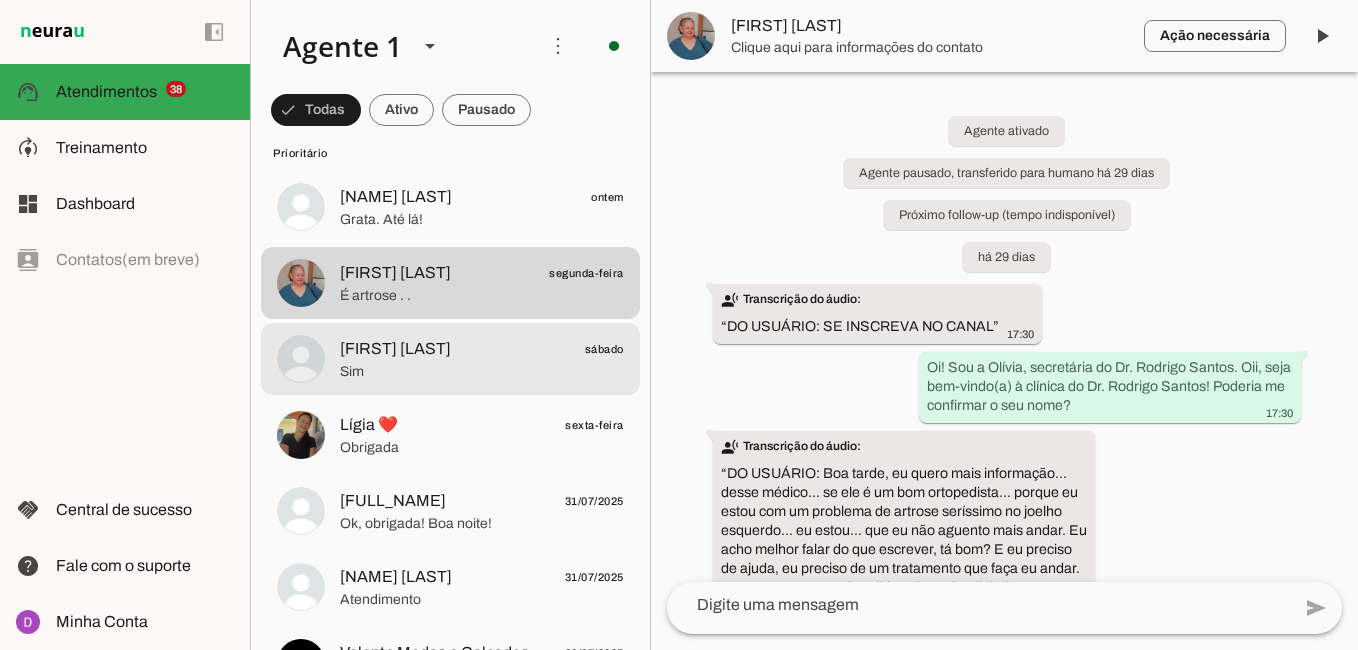 scroll, scrollTop: 216, scrollLeft: 0, axis: vertical 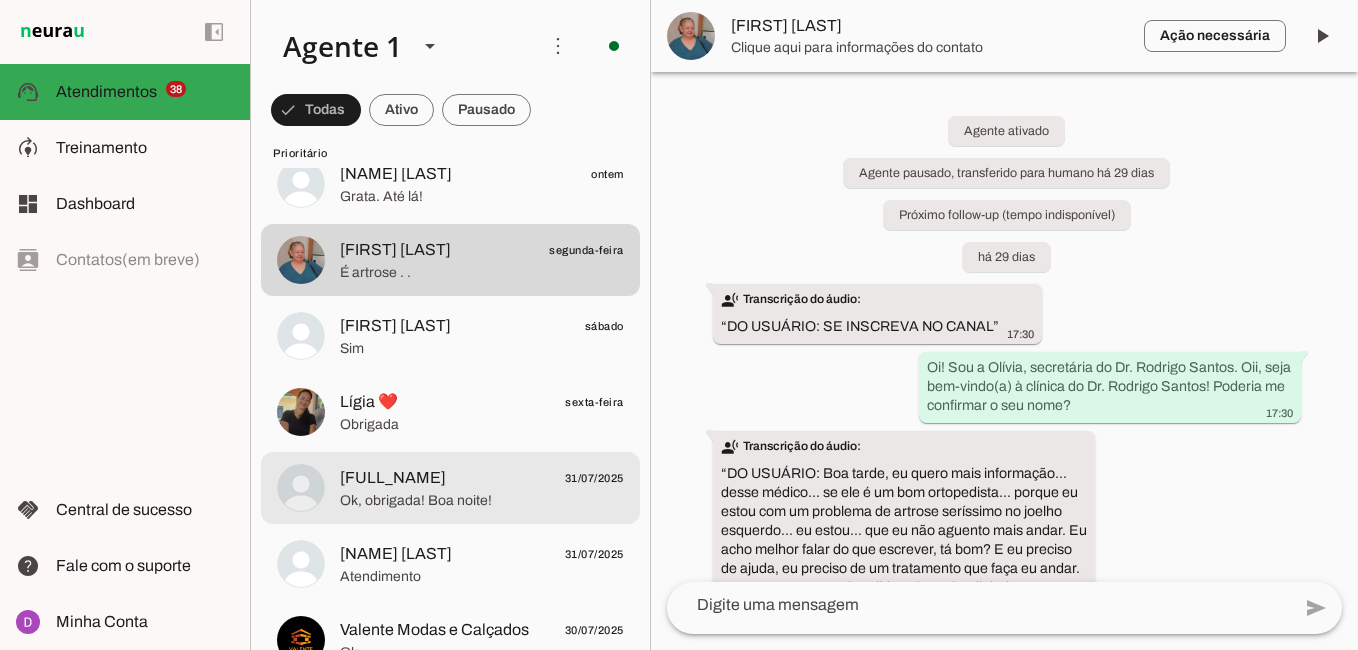 click on "Ok, obrigada! Boa noite!" 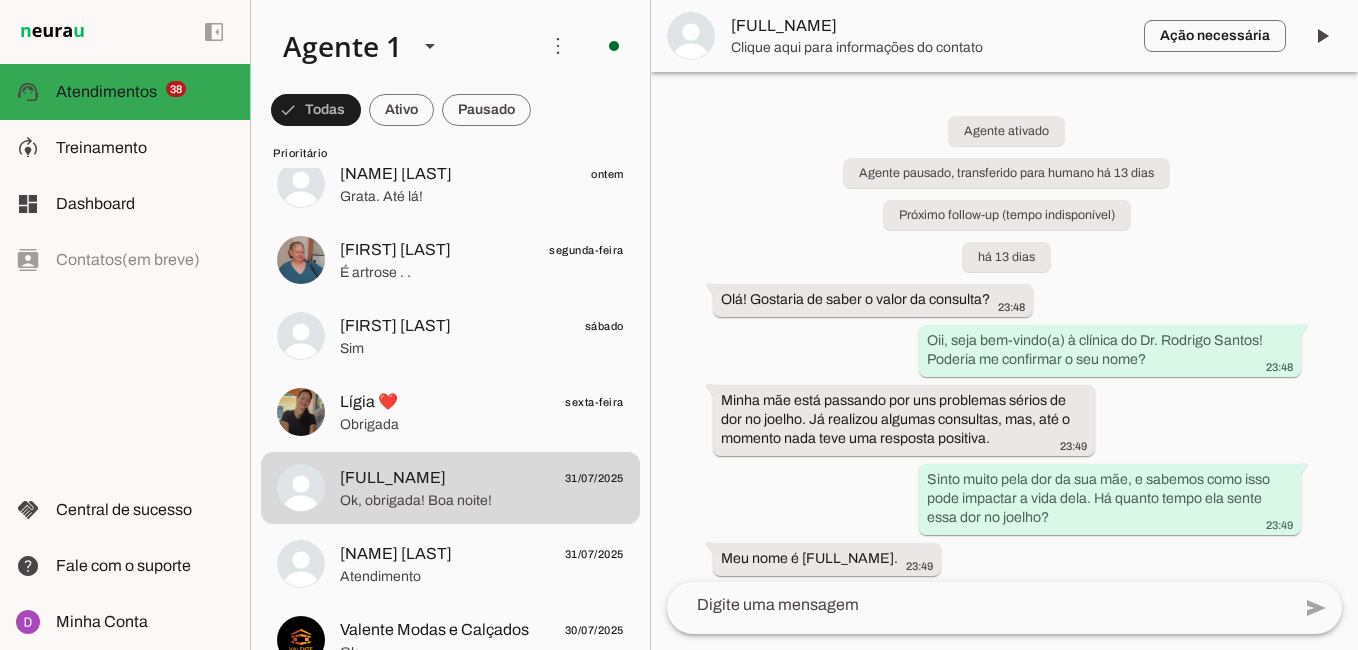 click on "[FULL_NAME]" at bounding box center [929, 26] 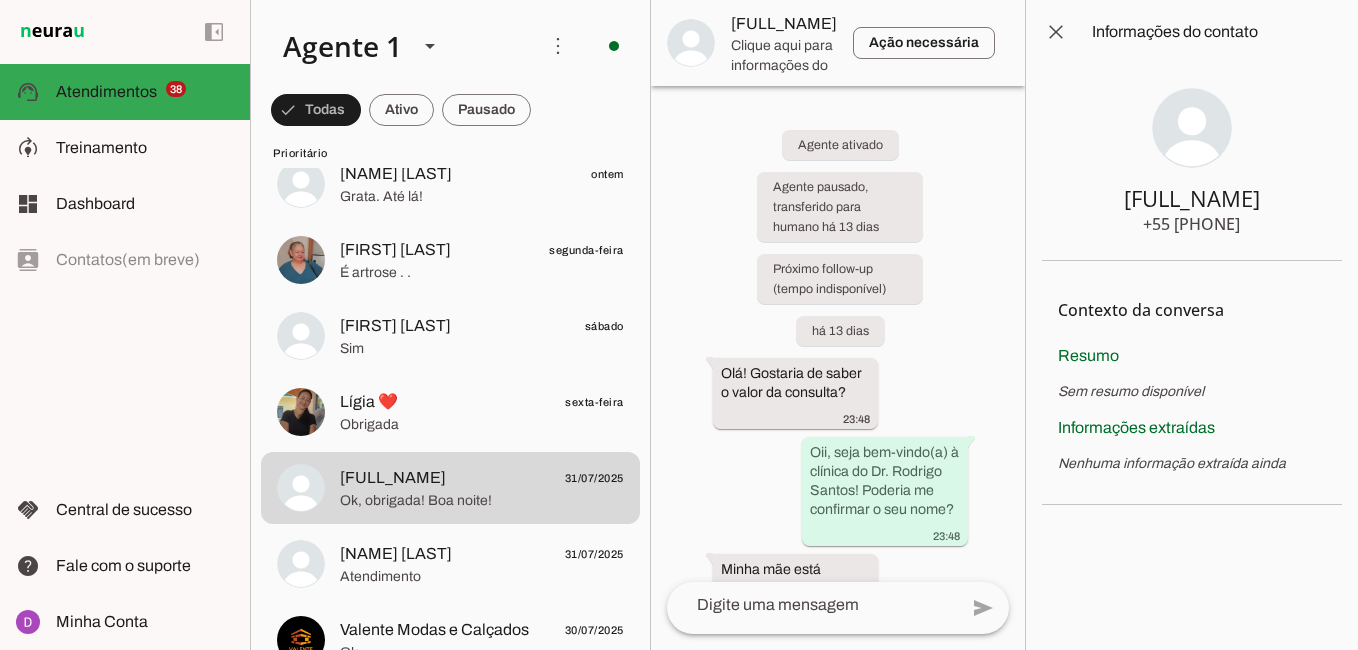 drag, startPoint x: 1132, startPoint y: 226, endPoint x: 1259, endPoint y: 227, distance: 127.00394 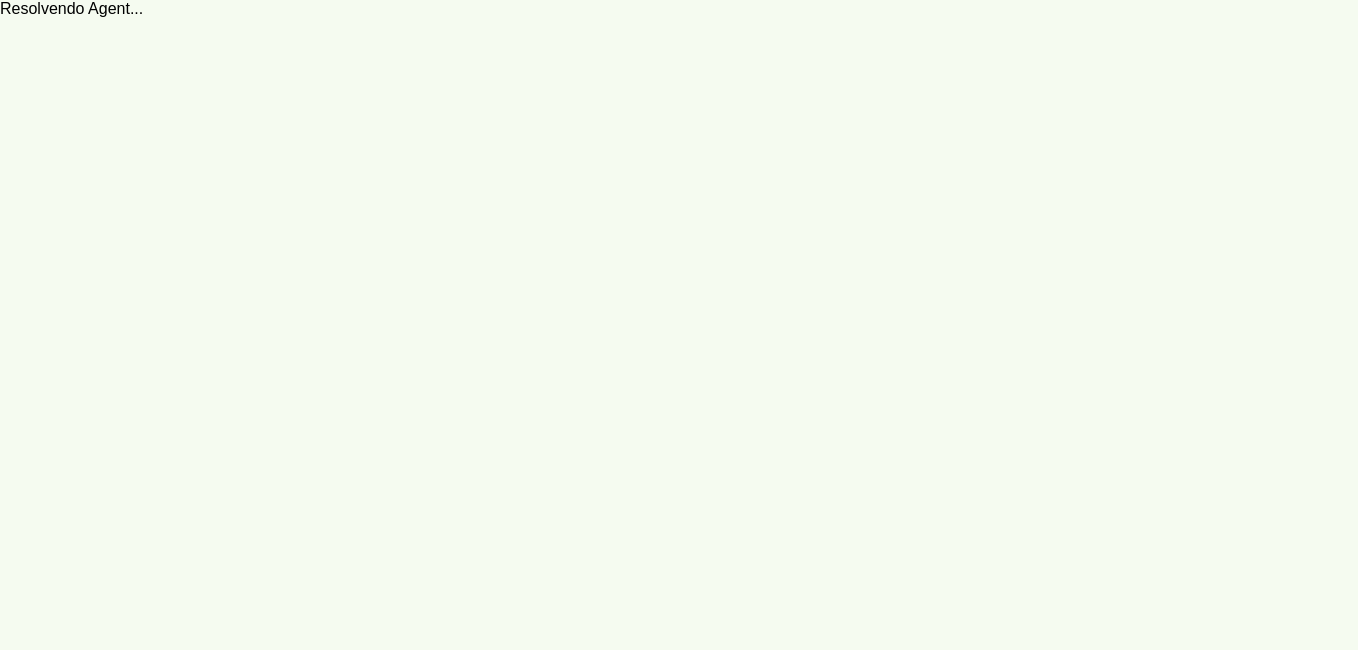 scroll, scrollTop: 0, scrollLeft: 0, axis: both 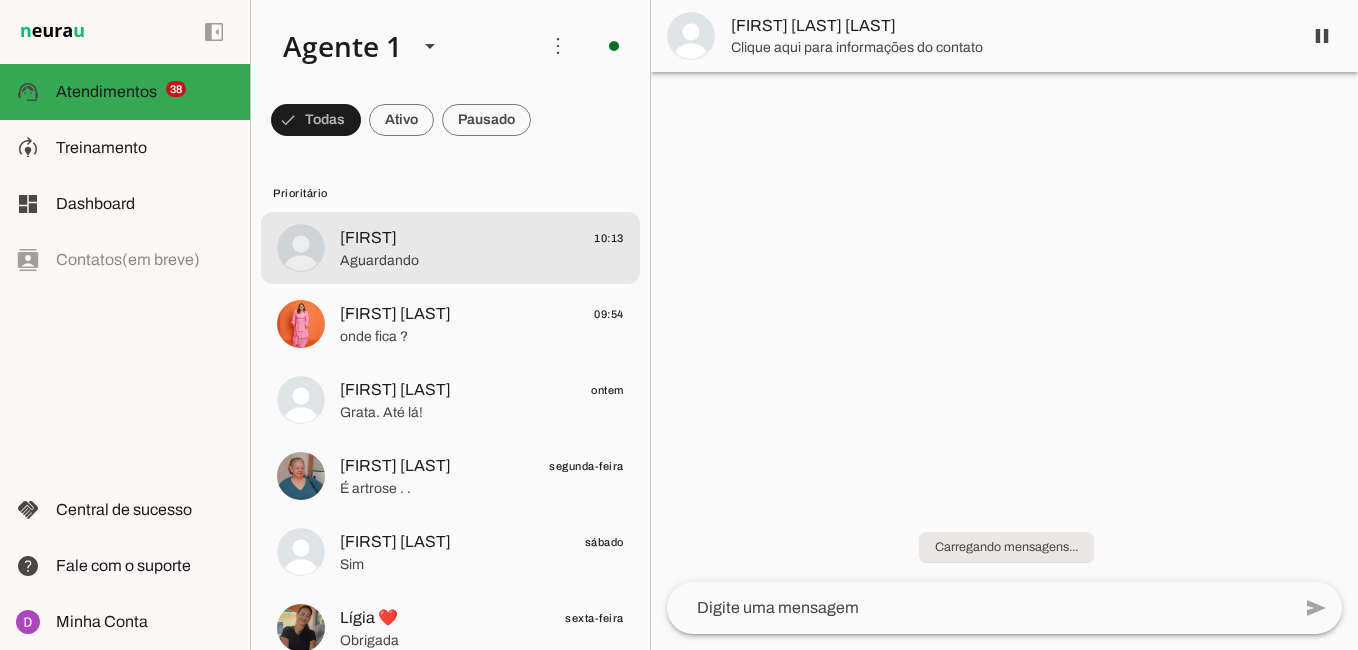 click on "[FIRST]
[TIME]" 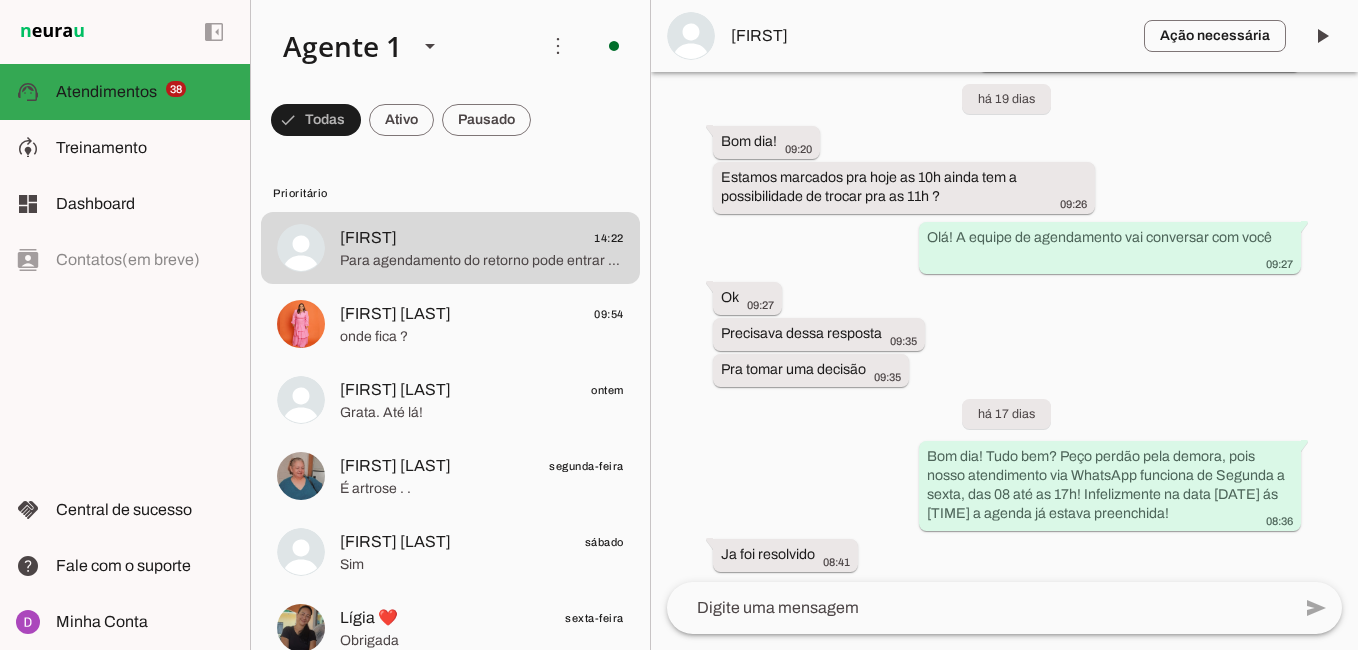 scroll, scrollTop: 2644, scrollLeft: 0, axis: vertical 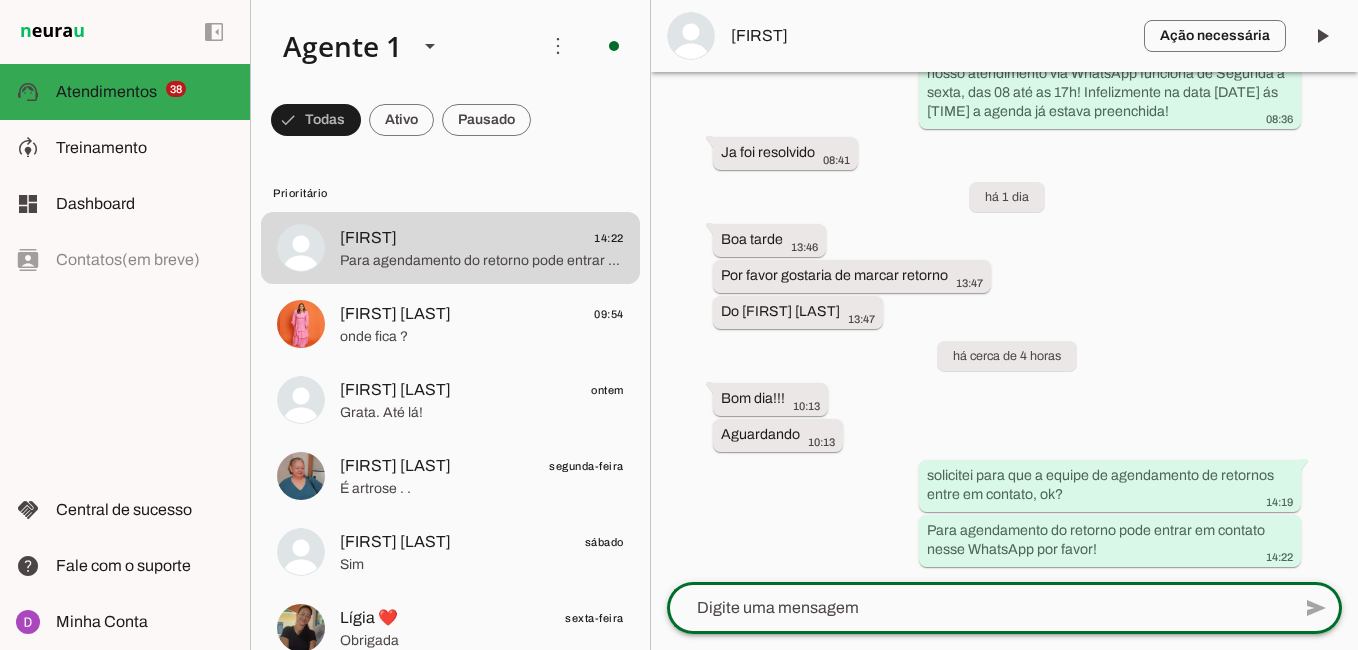 click 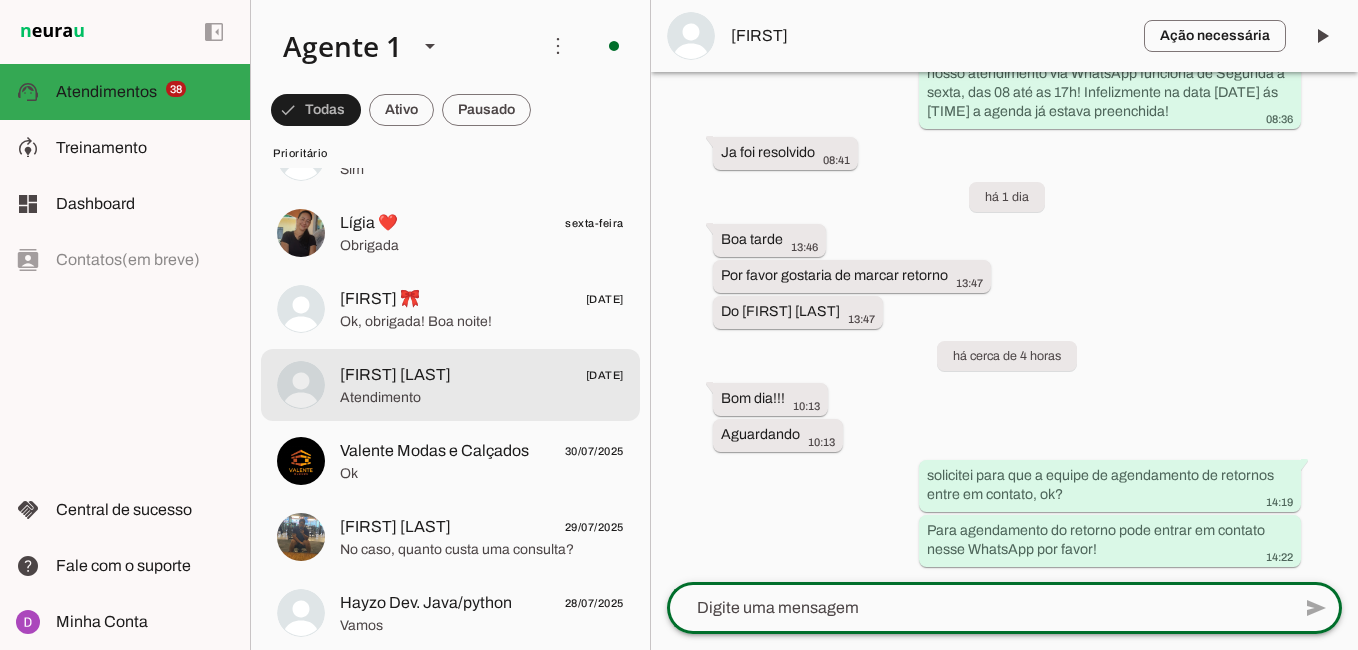 scroll, scrollTop: 0, scrollLeft: 0, axis: both 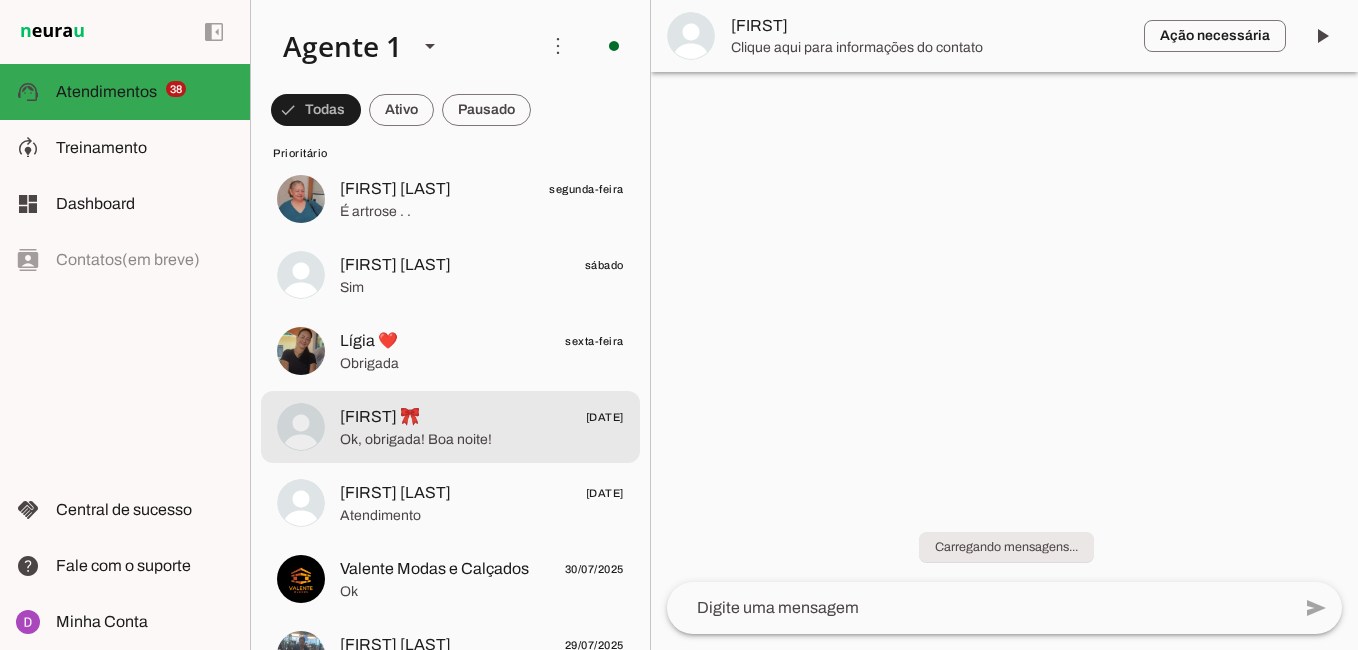 click on "Jacqueline 🎀
31/07/2025" 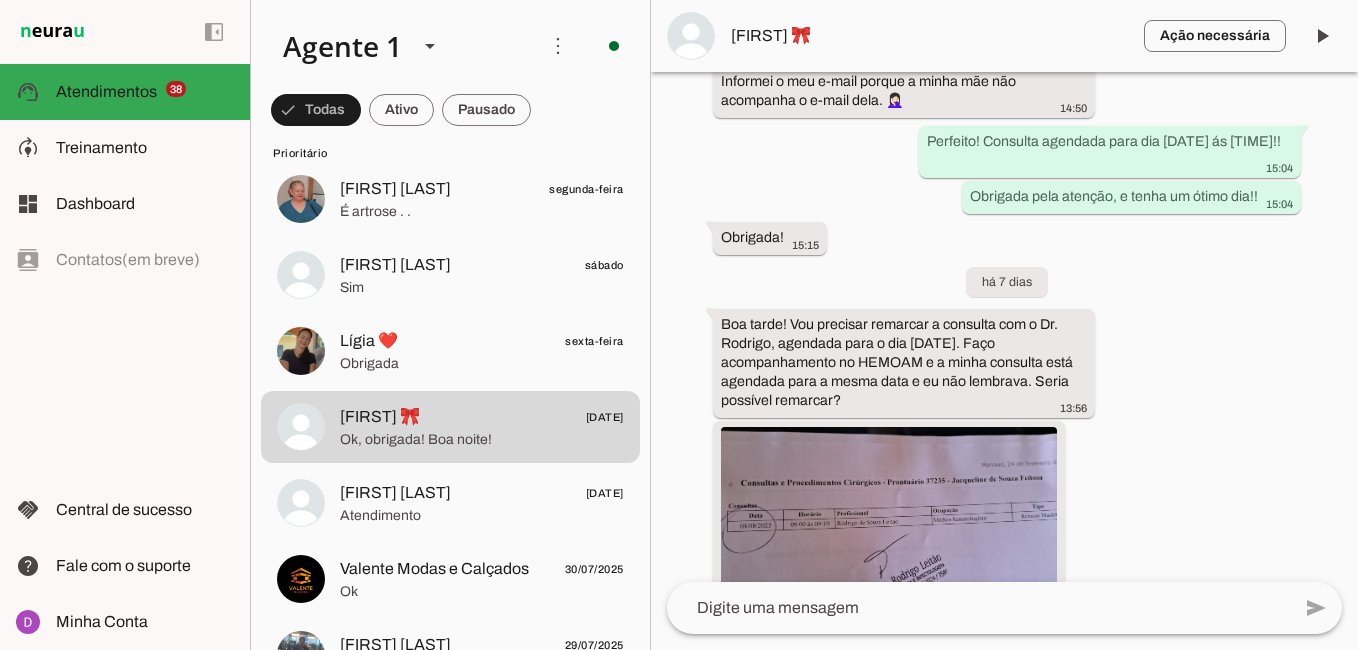 scroll, scrollTop: 2110, scrollLeft: 0, axis: vertical 